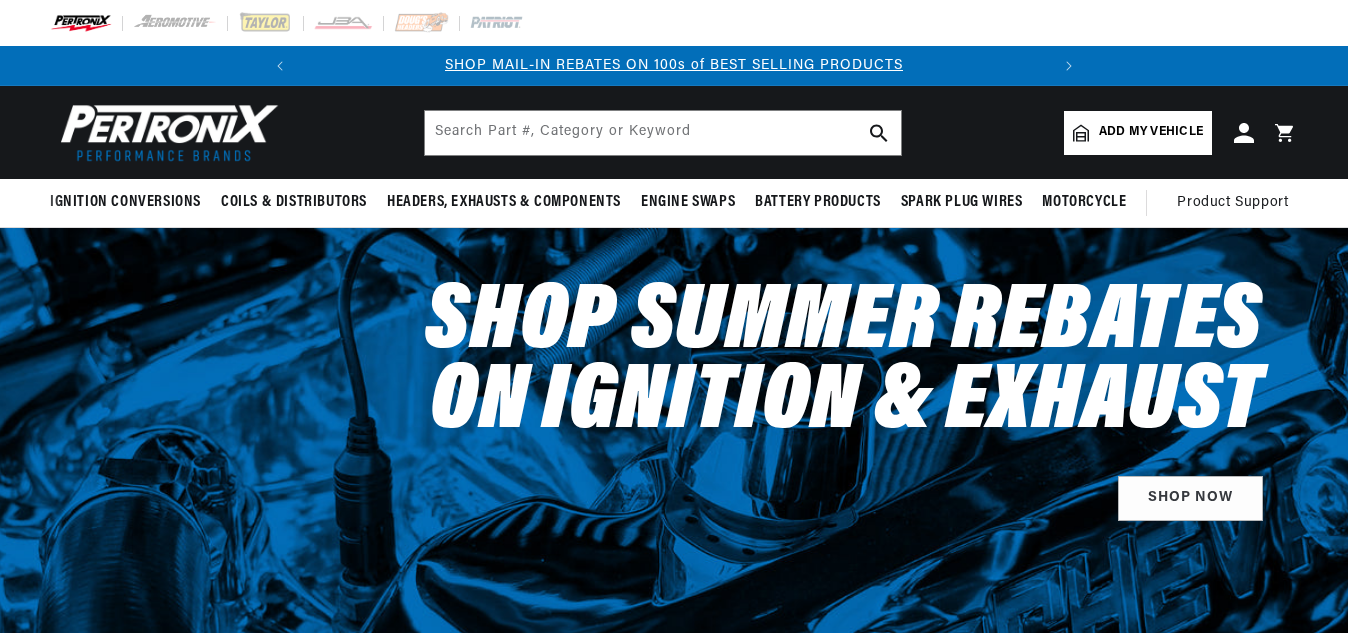 scroll, scrollTop: 600, scrollLeft: 0, axis: vertical 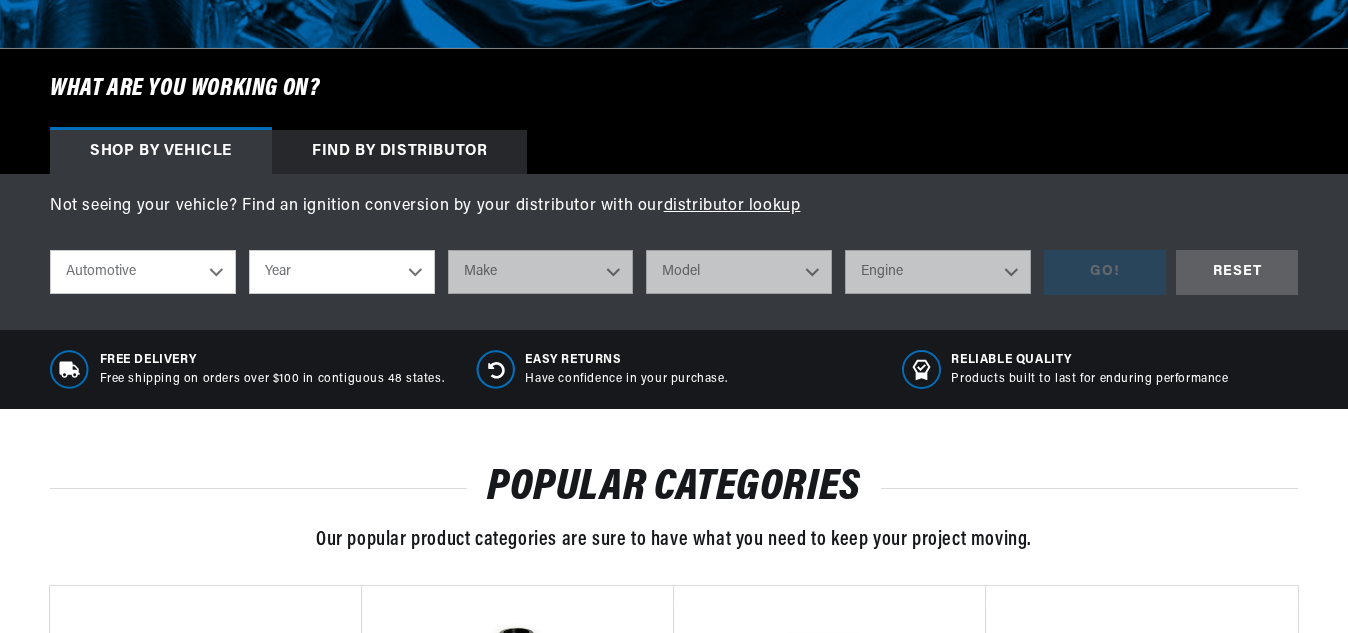 click on "Automotive
Agricultural
Industrial
Marine
Motorcycle" at bounding box center (143, 272) 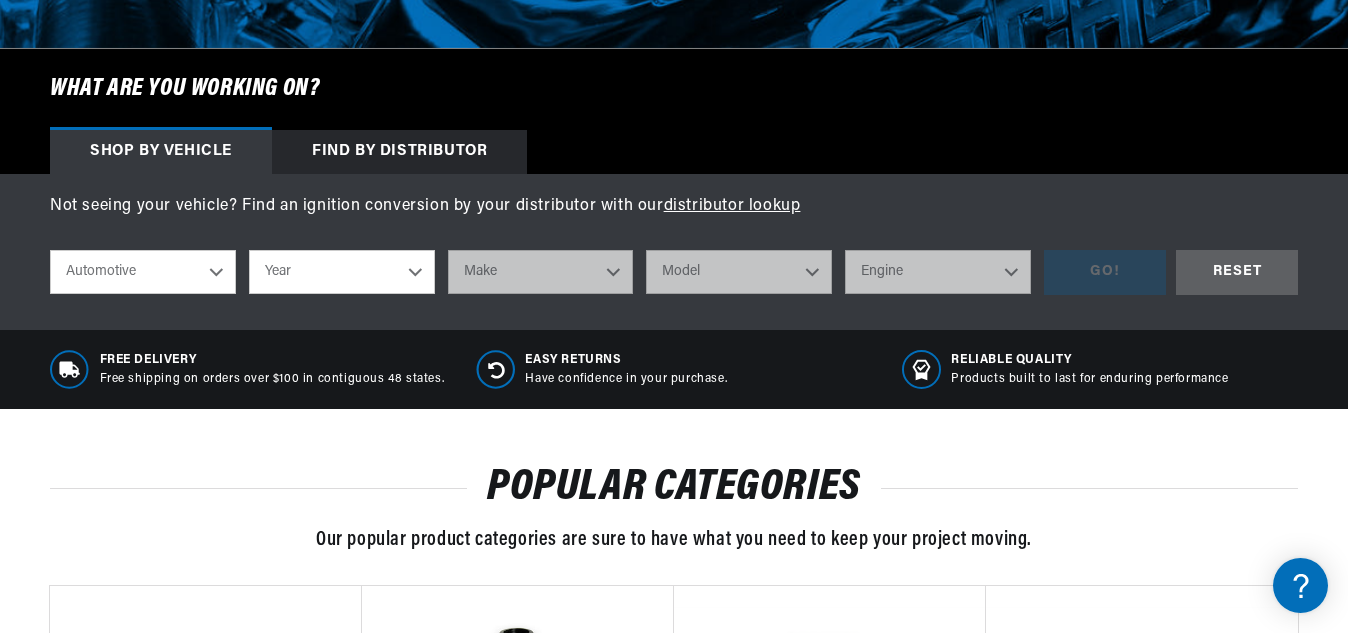 scroll, scrollTop: 600, scrollLeft: 0, axis: vertical 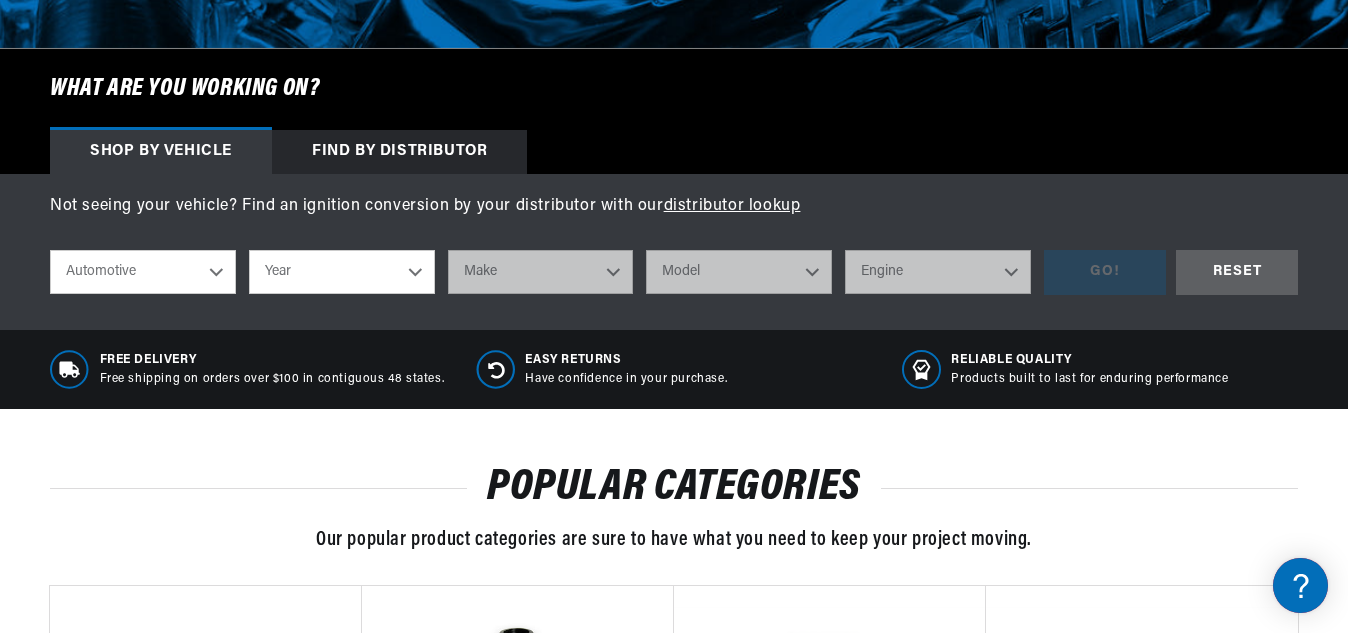 click on "Year
2022
2021
2020
2019
2018
2017
2016
2015
2014
2013
2012
2011
2010
2009
2008
2007
2006
2005
2004
2003
2002
2001
2000
1999
1998
1997
1996
1995
1994
1993
1992
1991
1990
1989
1988
1987
1986 1985" at bounding box center [342, 272] 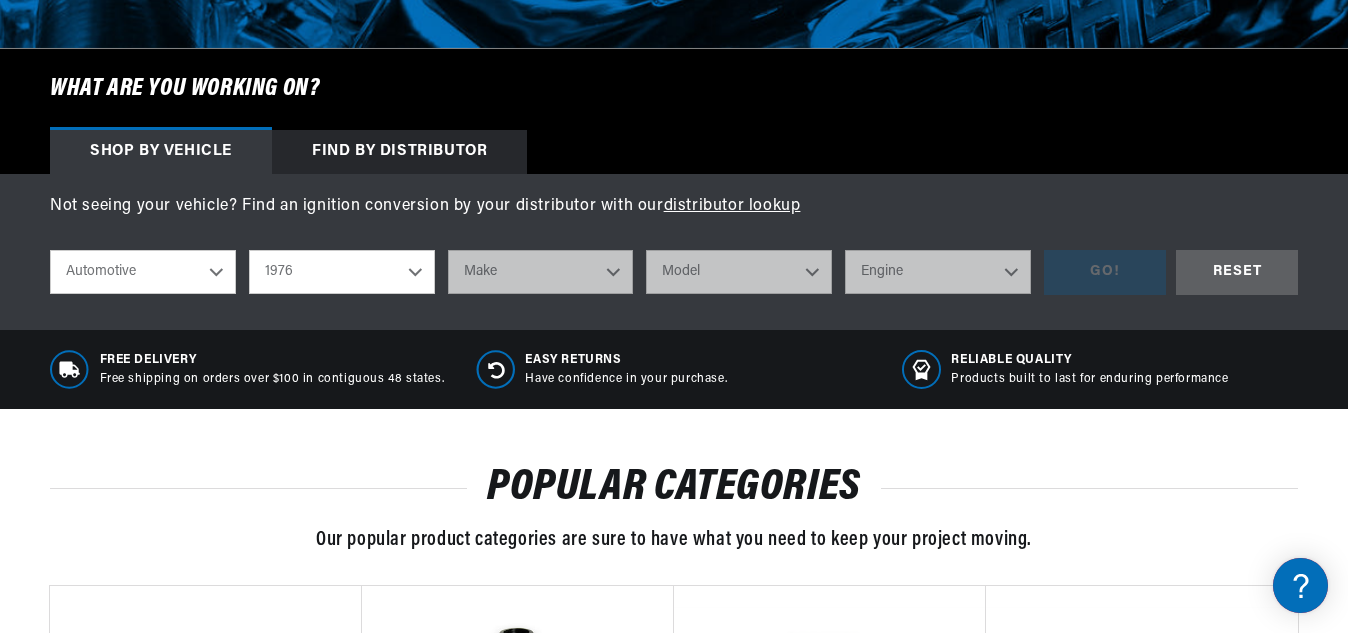 click on "Year
2022
2021
2020
2019
2018
2017
2016
2015
2014
2013
2012
2011
2010
2009
2008
2007
2006
2005
2004
2003
2002
2001
2000
1999
1998
1997
1996
1995
1994
1993
1992
1991
1990
1989
1988
1987
1986 1985" at bounding box center [342, 272] 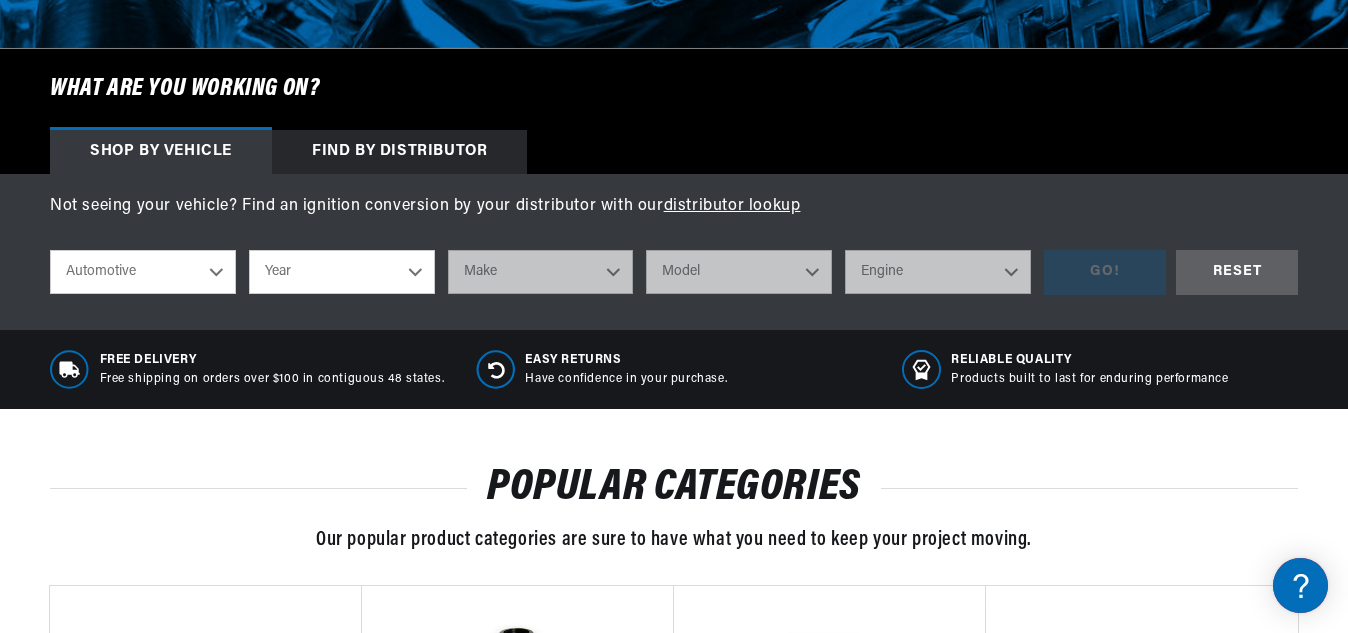 select on "1976" 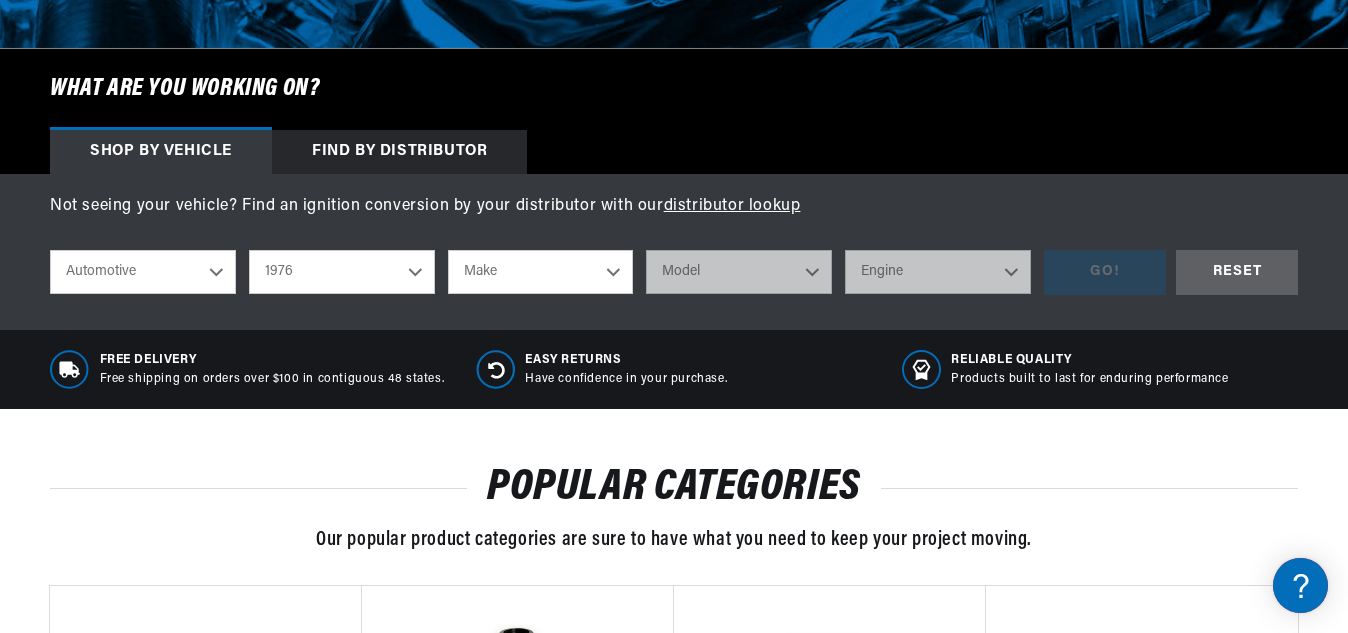 click on "Make
Alfa Romeo
American Motors
Audi
Avanti
BMW
Buick
Cadillac
Checker
Chevrolet
Chrysler
Dodge
Ferrari
Fiat
Ford
Ford (Europe)
GMC
Honda
IHC Truck
International
Jaguar
Jeep
Lamborghini
Lincoln
Lotus
Maserati
Mercedes-Benz
Mercury
MG
Nissan
Oldsmobile
Peugeot
Plymouth
Pontiac" at bounding box center [541, 272] 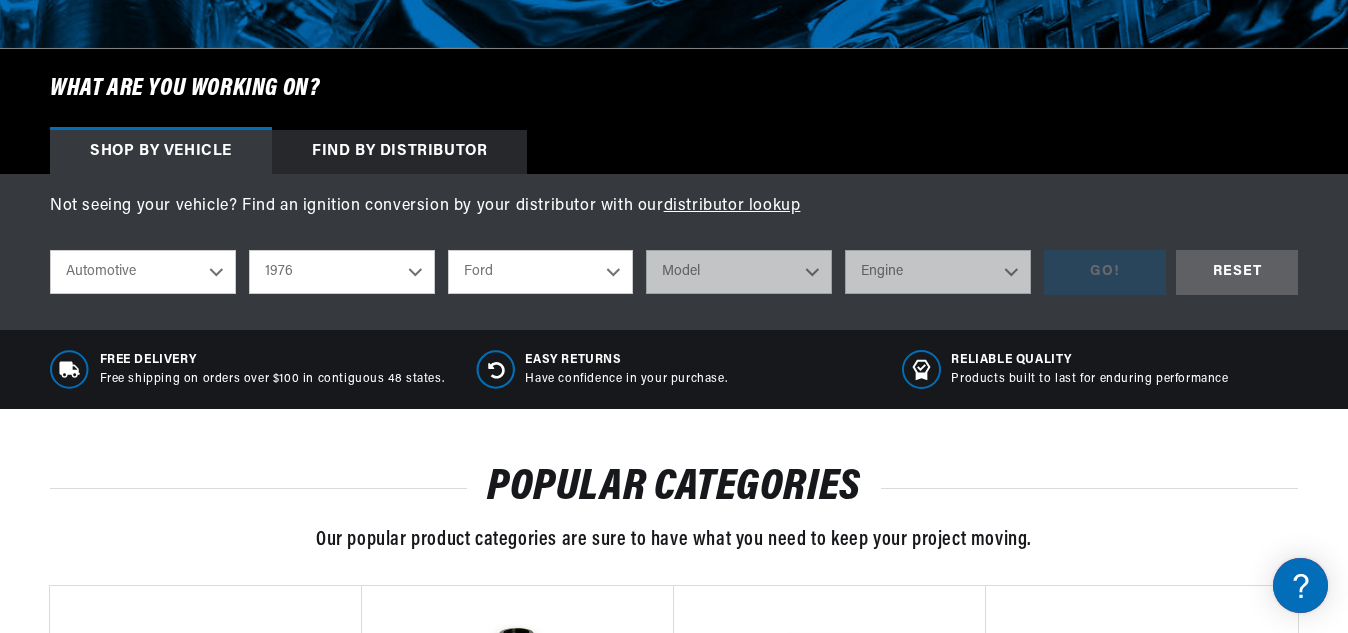 click on "Make
Alfa Romeo
American Motors
Audi
Avanti
BMW
Buick
Cadillac
Checker
Chevrolet
Chrysler
Dodge
Ferrari
Fiat
Ford
Ford (Europe)
GMC
Honda
IHC Truck
International
Jaguar
Jeep
Lamborghini
Lincoln
Lotus
Maserati
Mercedes-Benz
Mercury
MG
Nissan
Oldsmobile
Peugeot
Plymouth
Pontiac" at bounding box center (541, 272) 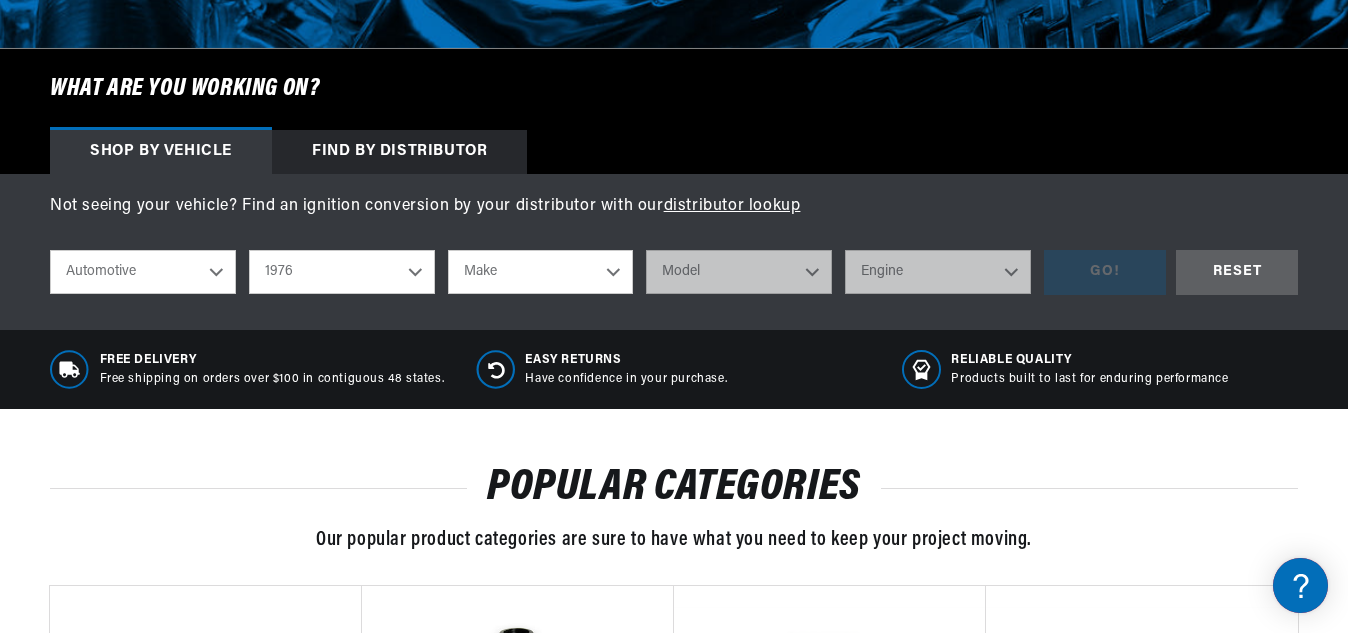 select on "Ford" 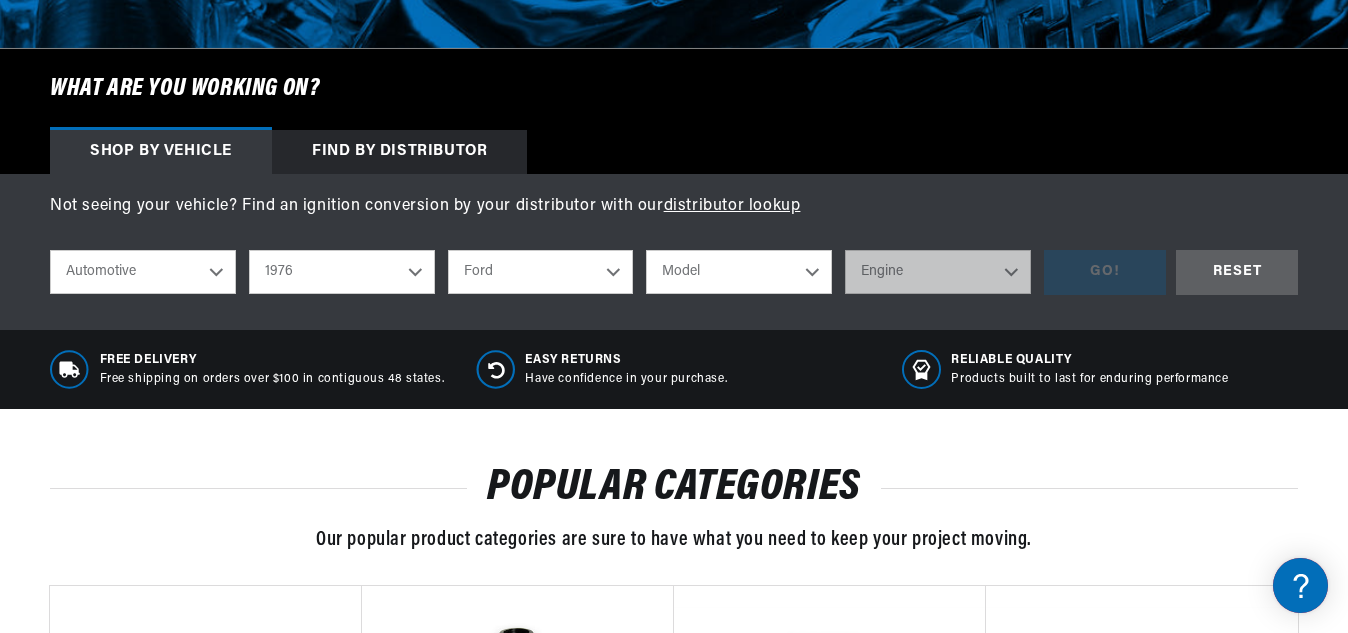 click on "Model
B-100
Bronco
Custom 500
E-100 Econoline
E-100 Econoline Club Wagon
E-150 Econoline
E-150 Econoline Club Wagon
E-250 Econoline
E-250 Econoline Club Wagon
E-350 Econoline
Elite
F-100
F-150
F-250
F-350
F-500
Gran Torino
Granada
LTD
Maverick
Mustang II
P-350
P-400
P-500
Ranchero
Thunderbird
Torino" at bounding box center [739, 272] 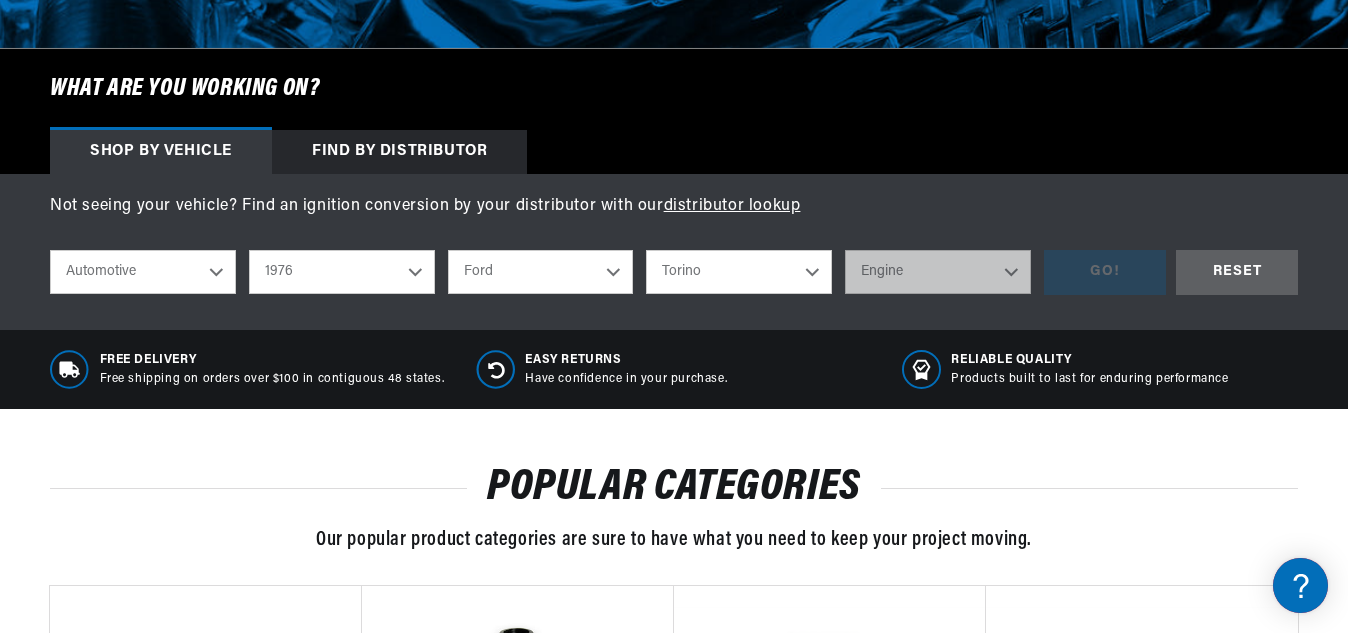 click on "Model
B-100
Bronco
Custom 500
E-100 Econoline
E-100 Econoline Club Wagon
E-150 Econoline
E-150 Econoline Club Wagon
E-250 Econoline
E-250 Econoline Club Wagon
E-350 Econoline
Elite
F-100
F-150
F-250
F-350
F-500
Gran Torino
Granada
LTD
Maverick
Mustang II
P-350
P-400
P-500
Ranchero
Thunderbird
Torino" at bounding box center [739, 272] 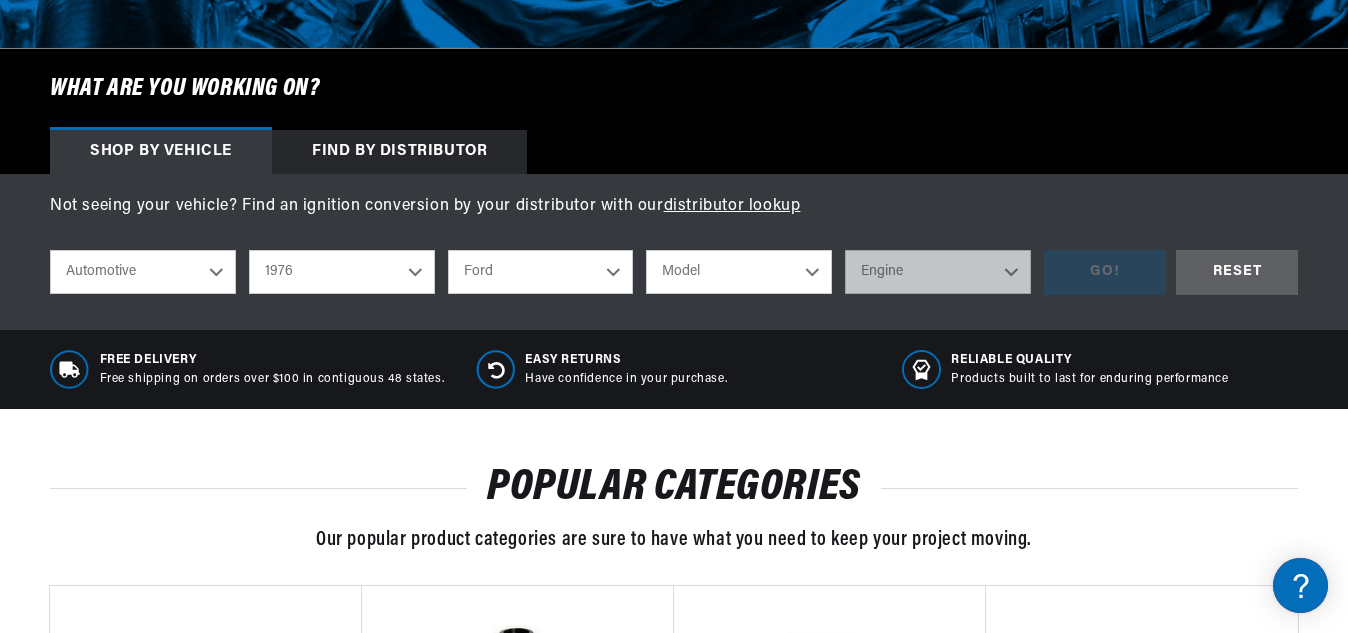 scroll, scrollTop: 0, scrollLeft: 747, axis: horizontal 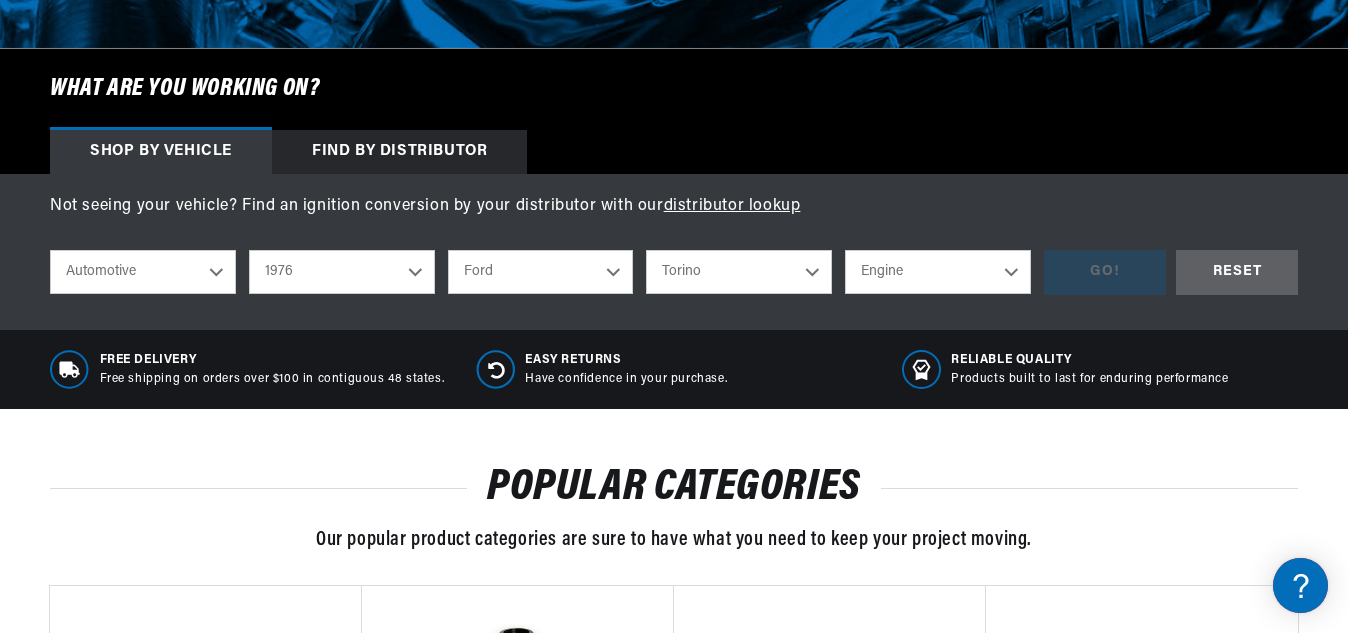 click on "Engine
7.0L
302cid / 5.0L
351cid / 5.8L
351W
390cid / 6.4L
400cid / 6.6L
460cid / 7.5L" at bounding box center (938, 272) 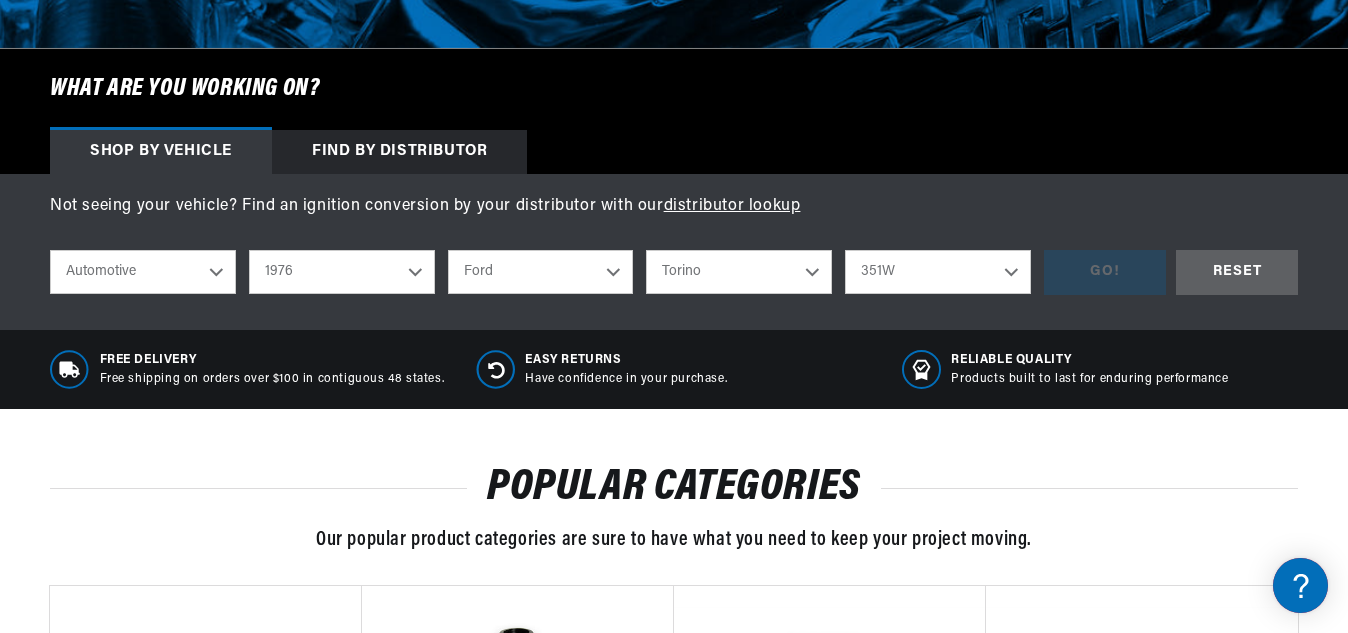 click on "Engine
7.0L
302cid / 5.0L
351cid / 5.8L
351W
390cid / 6.4L
400cid / 6.6L
460cid / 7.5L" at bounding box center [938, 272] 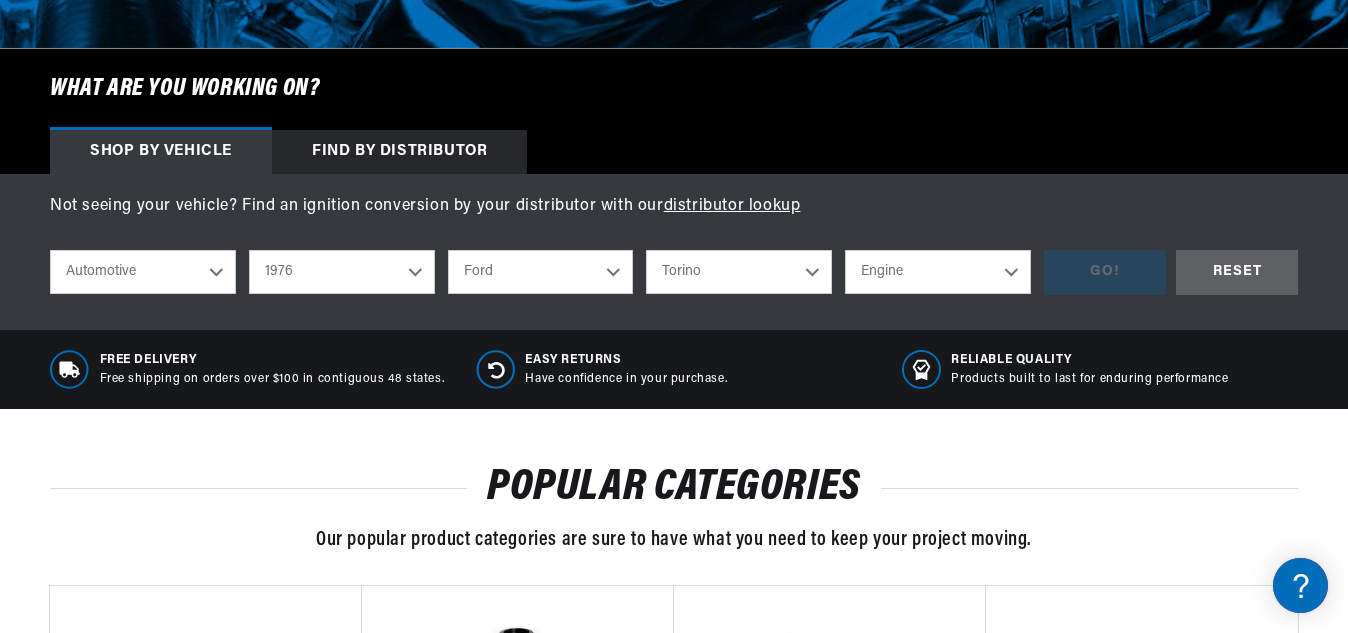 select on "351W" 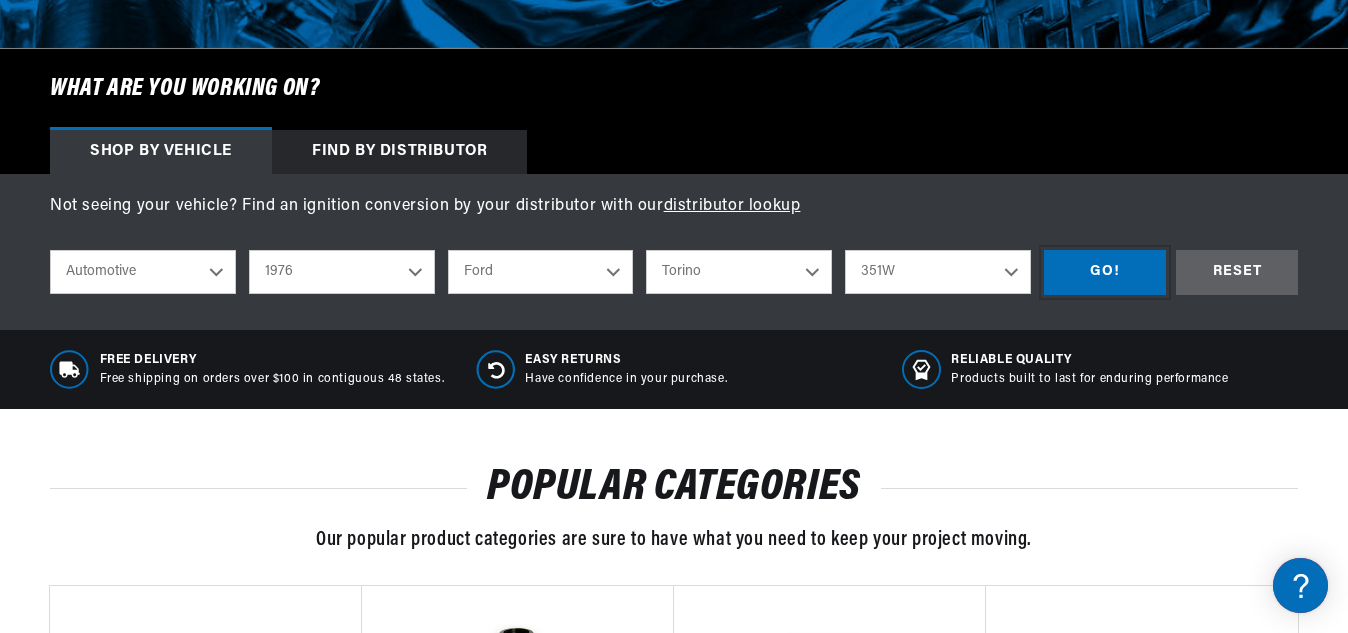 click on "GO!" at bounding box center [1105, 272] 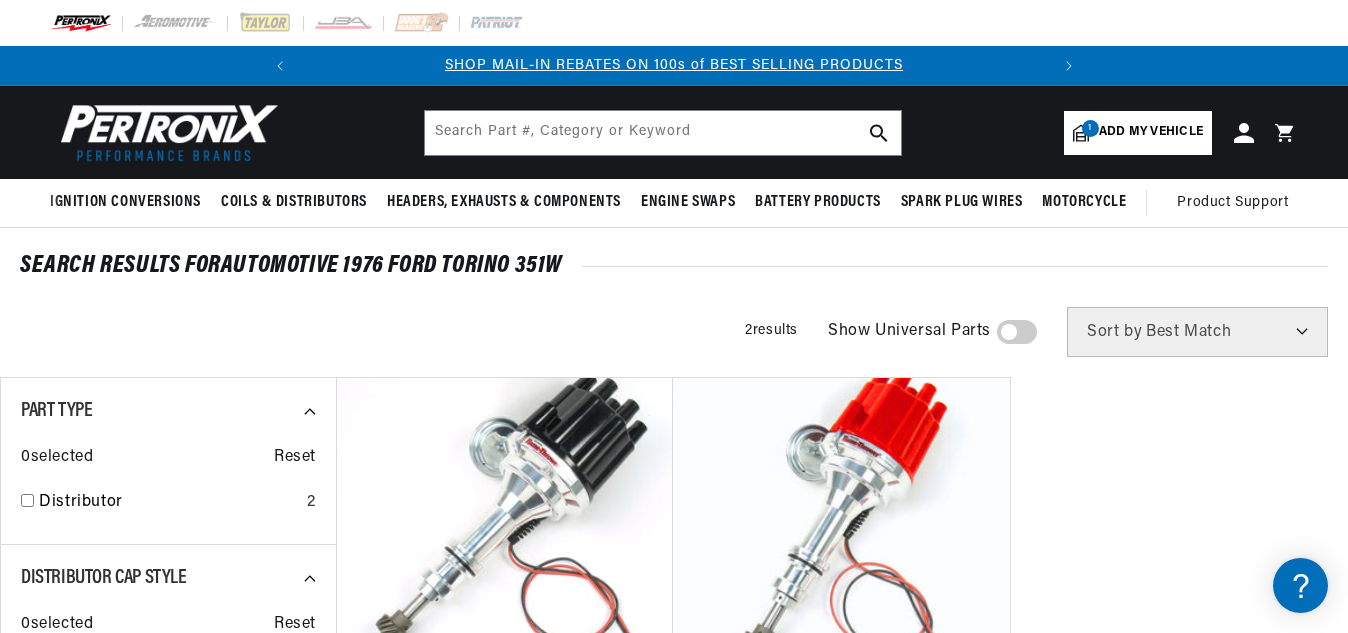 scroll, scrollTop: 200, scrollLeft: 0, axis: vertical 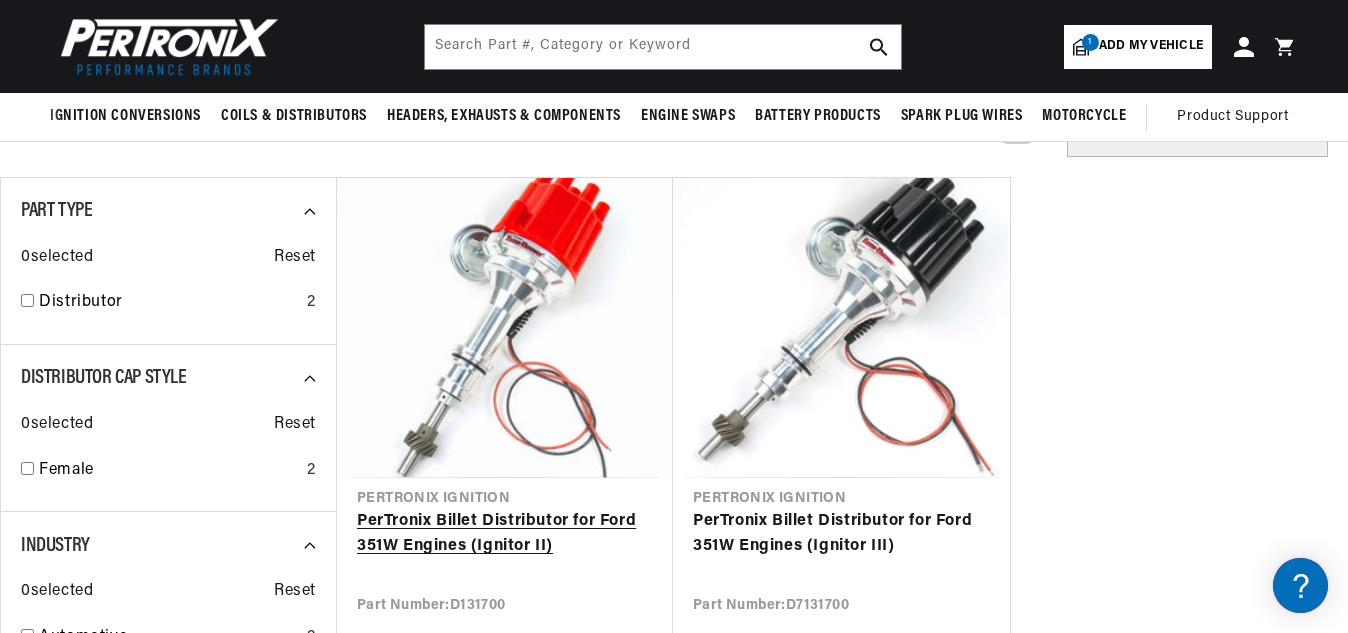 click on "PerTronix Billet Distributor for Ford 351W Engines (Ignitor II)" at bounding box center [505, 534] 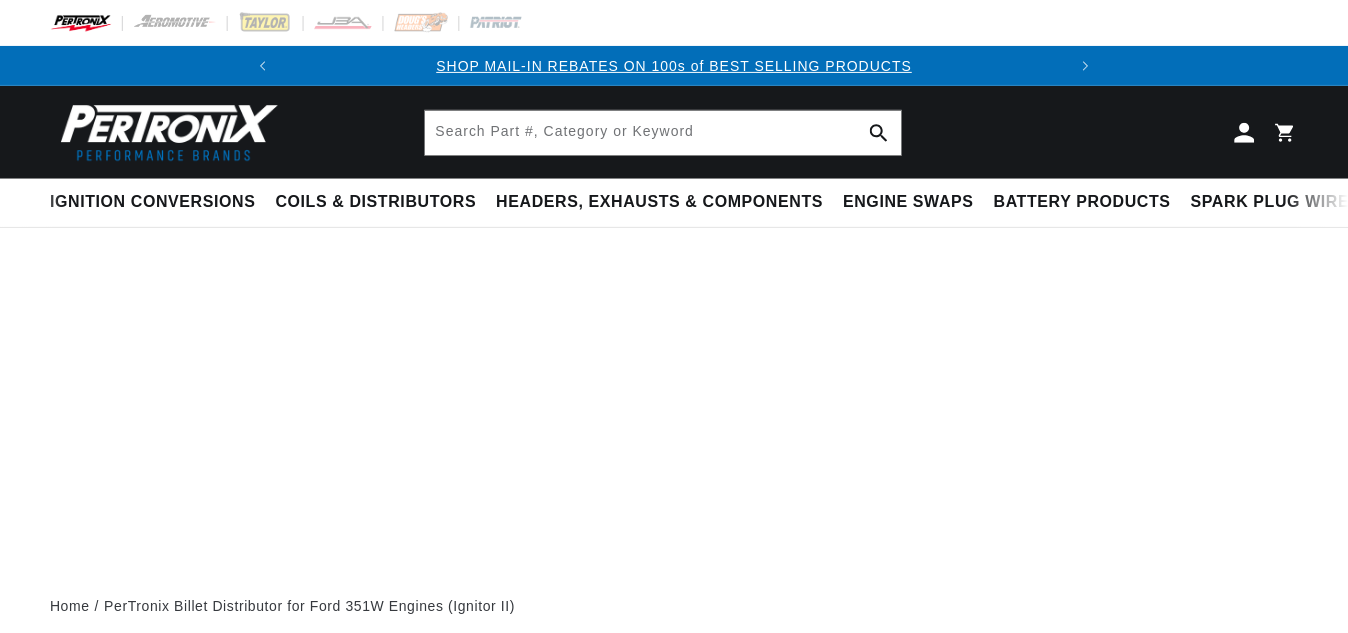 scroll, scrollTop: 0, scrollLeft: 0, axis: both 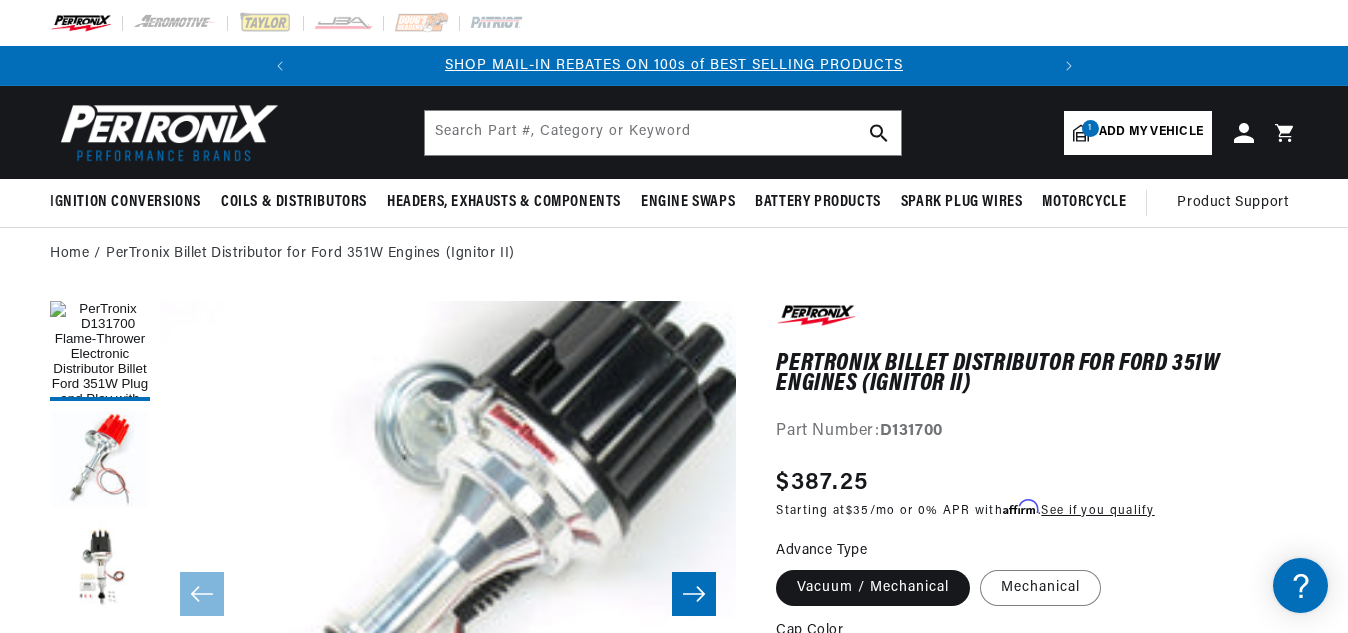 click 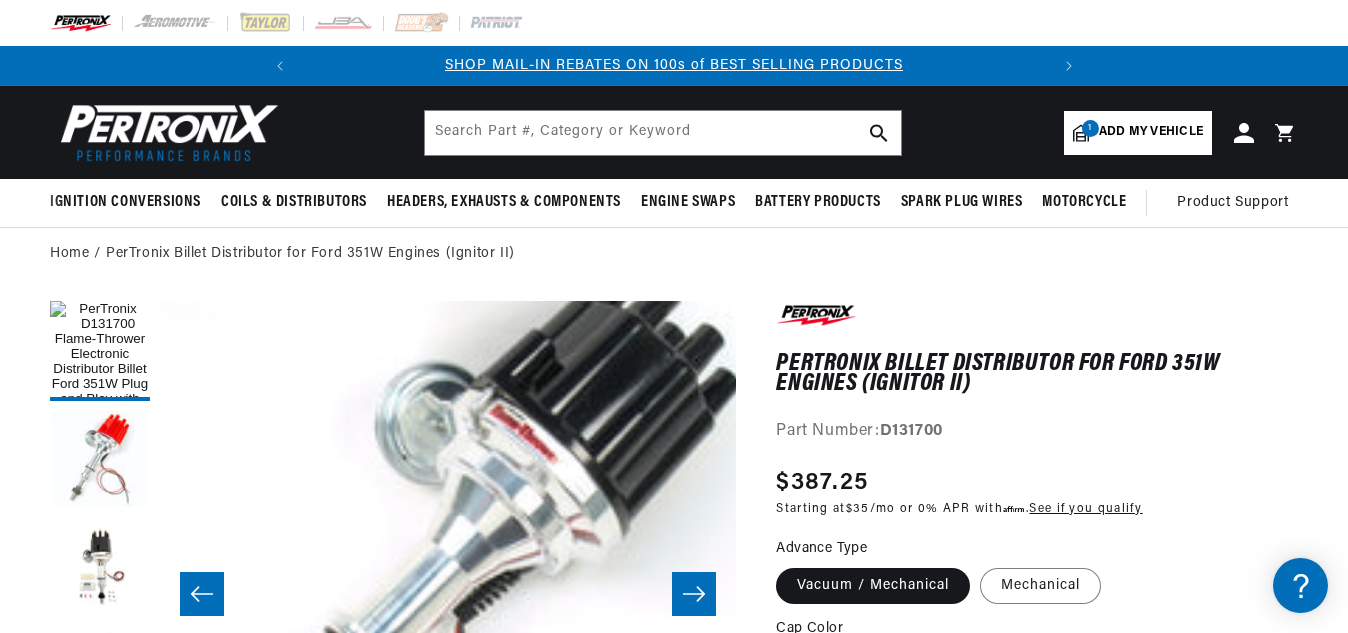 scroll, scrollTop: 200, scrollLeft: 0, axis: vertical 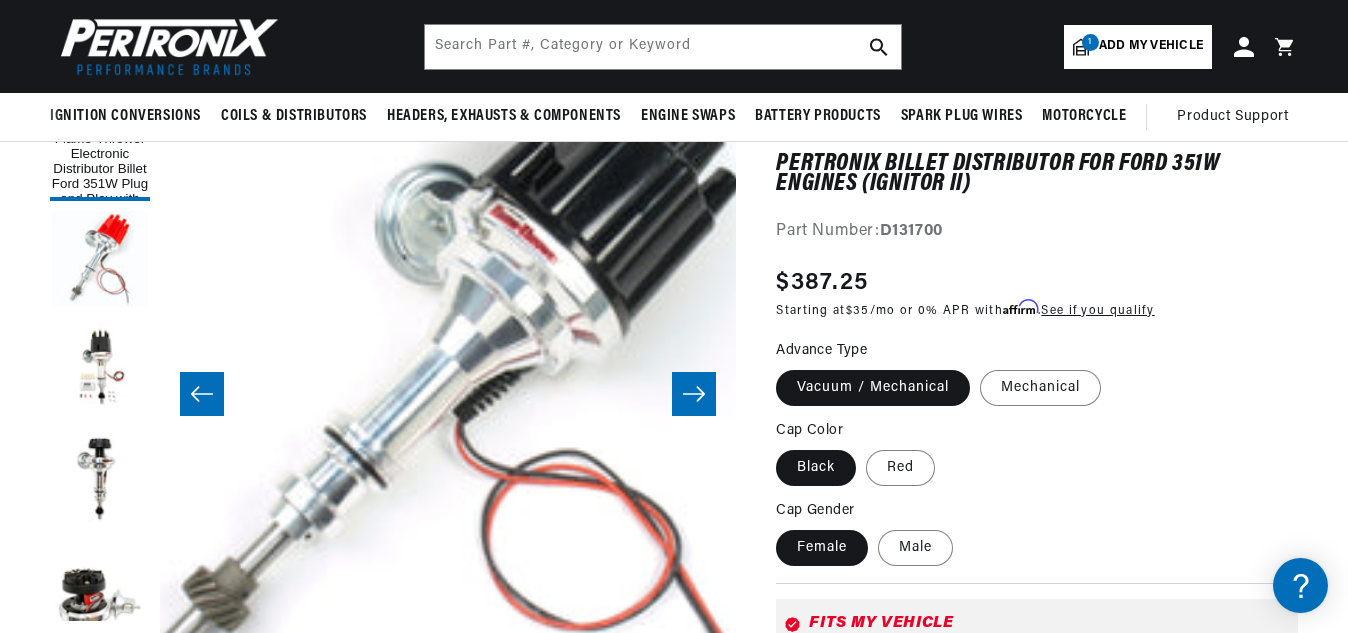click 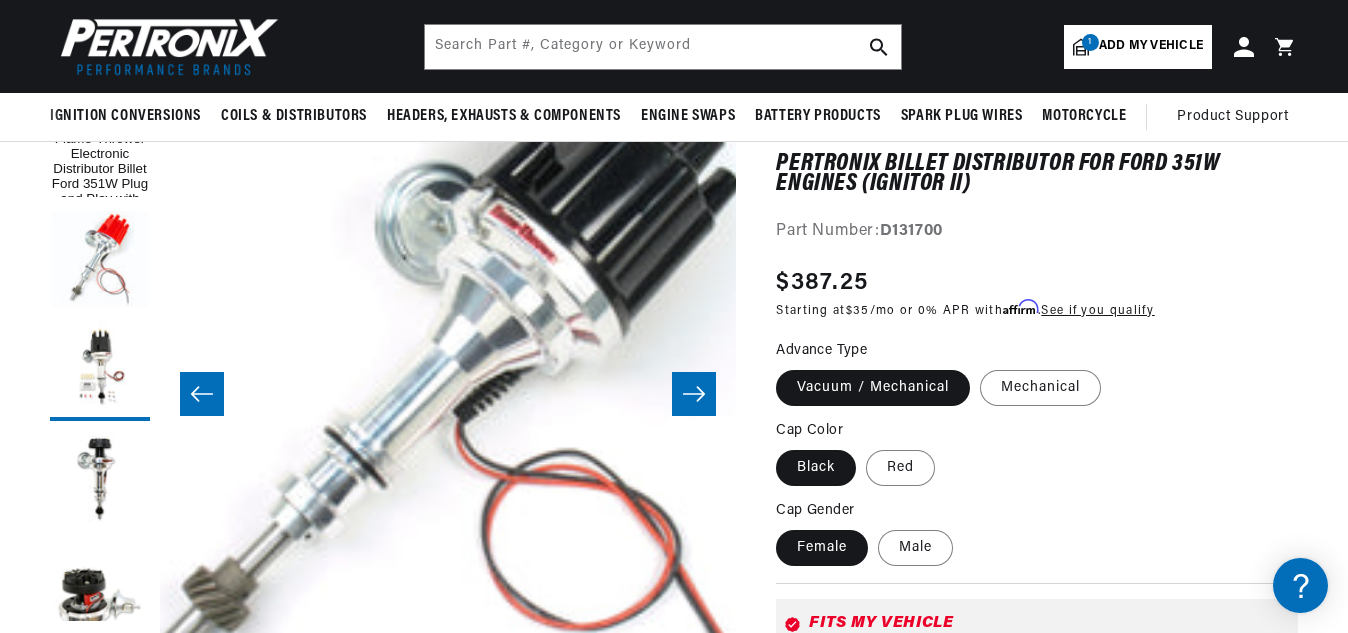 scroll, scrollTop: 0, scrollLeft: 1153, axis: horizontal 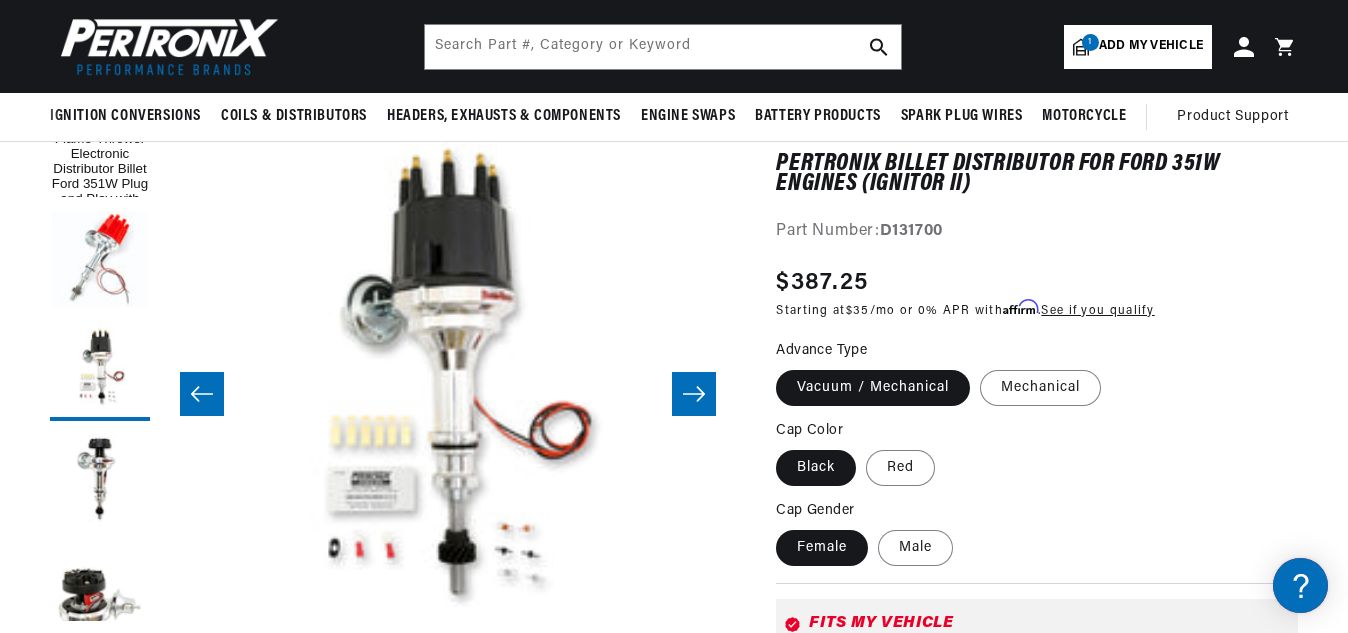 click 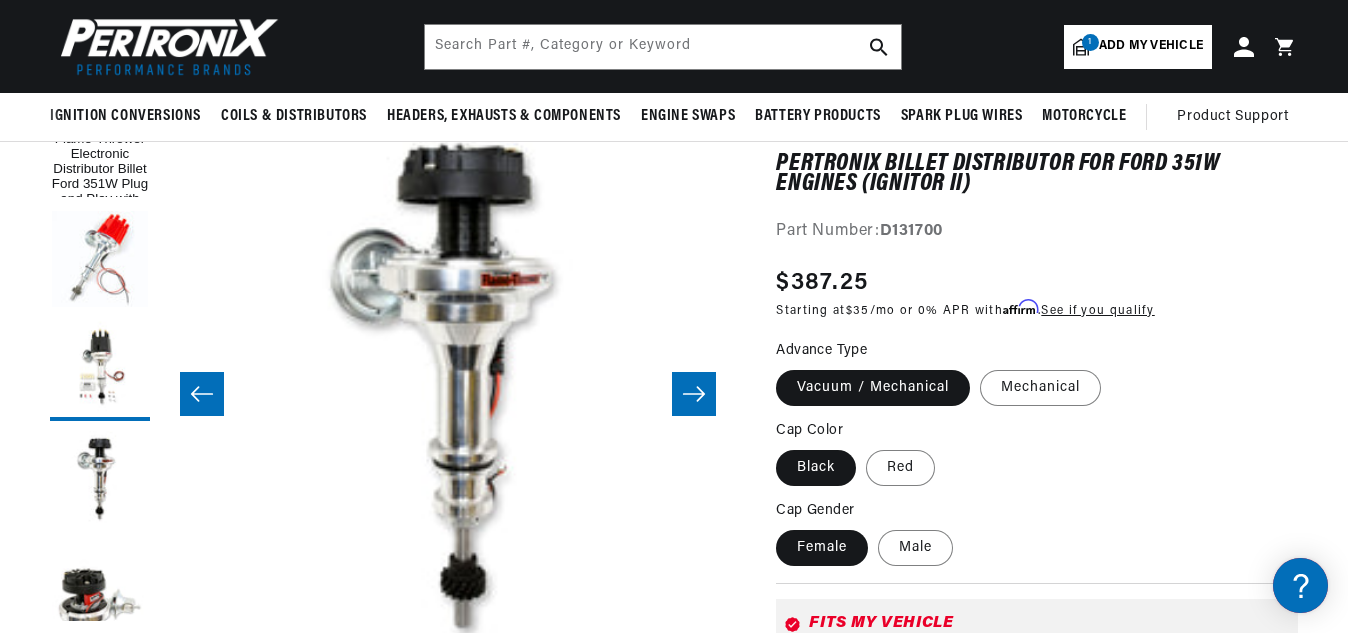 scroll, scrollTop: 0, scrollLeft: 1729, axis: horizontal 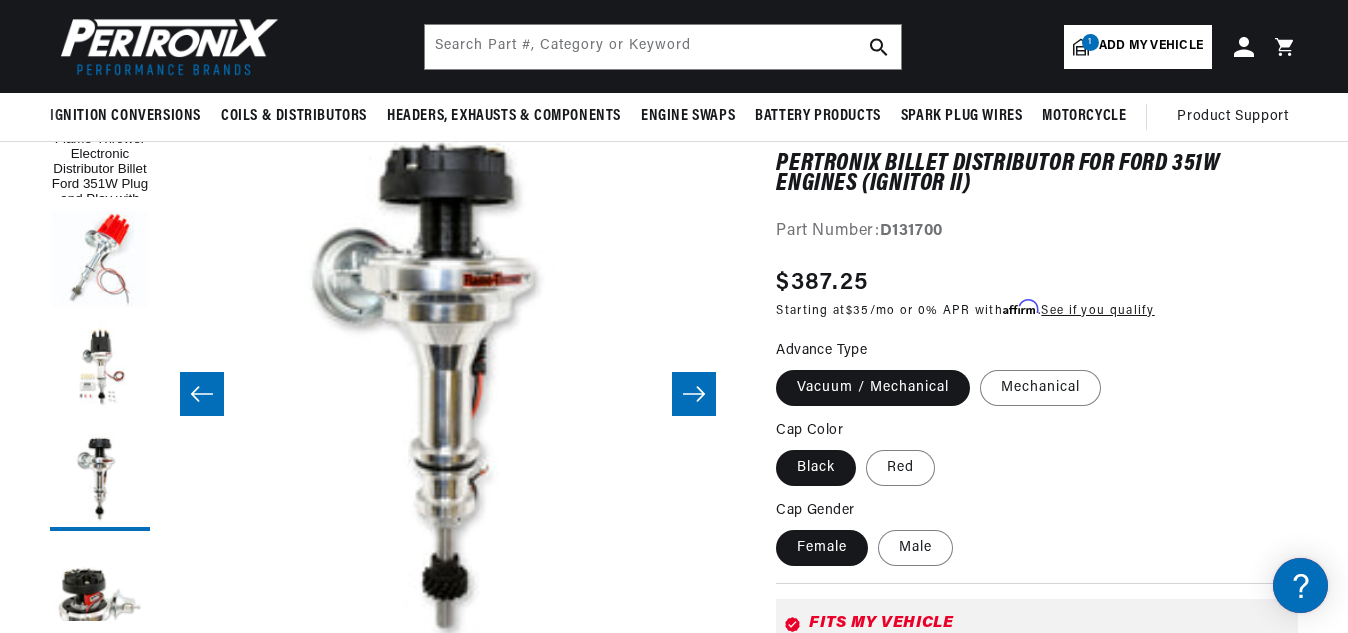 click 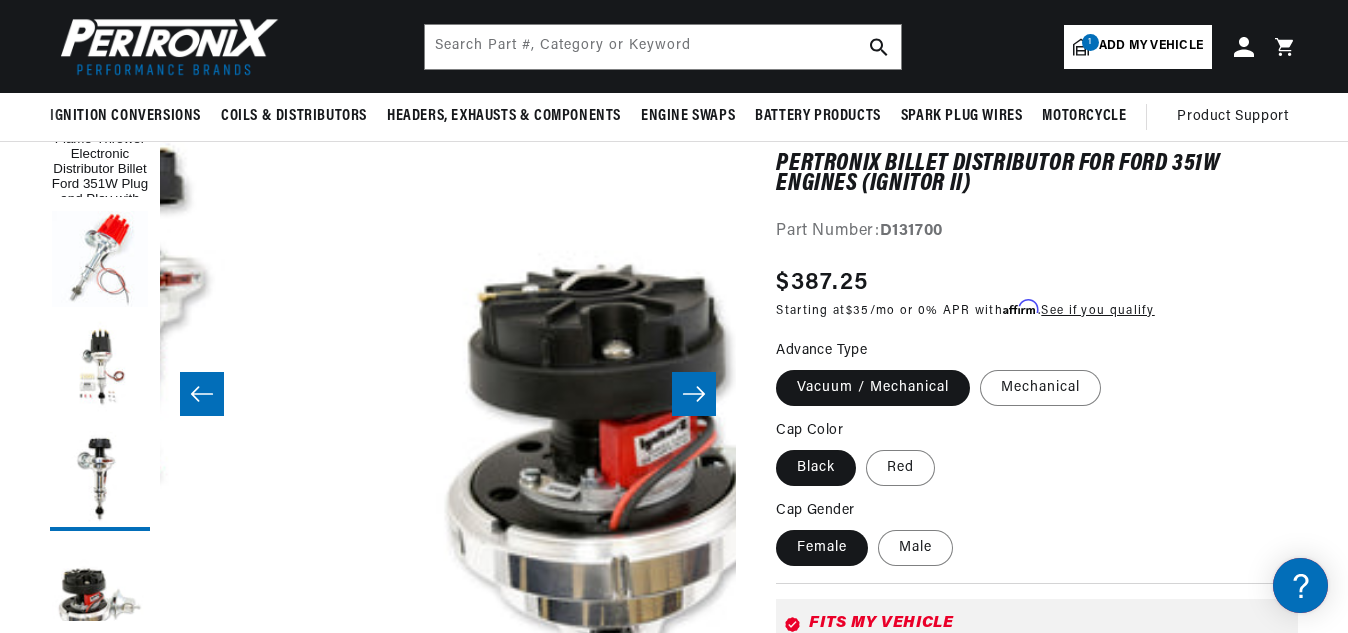 scroll, scrollTop: 0, scrollLeft: 2273, axis: horizontal 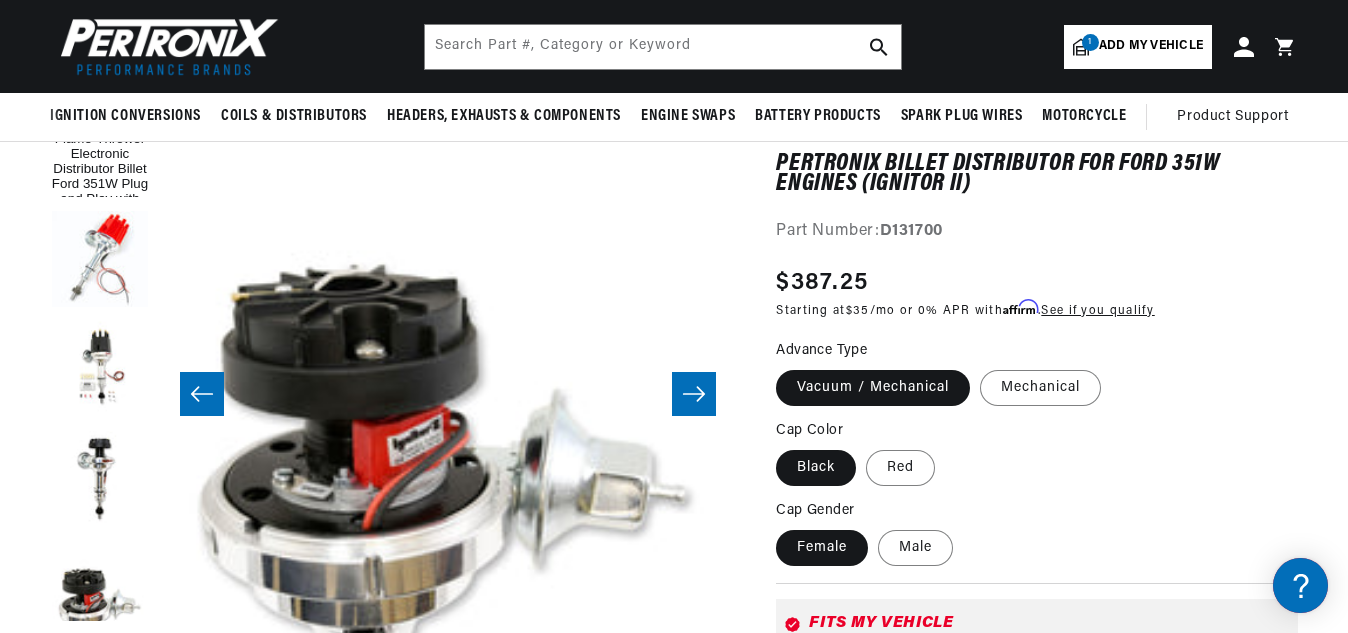 click 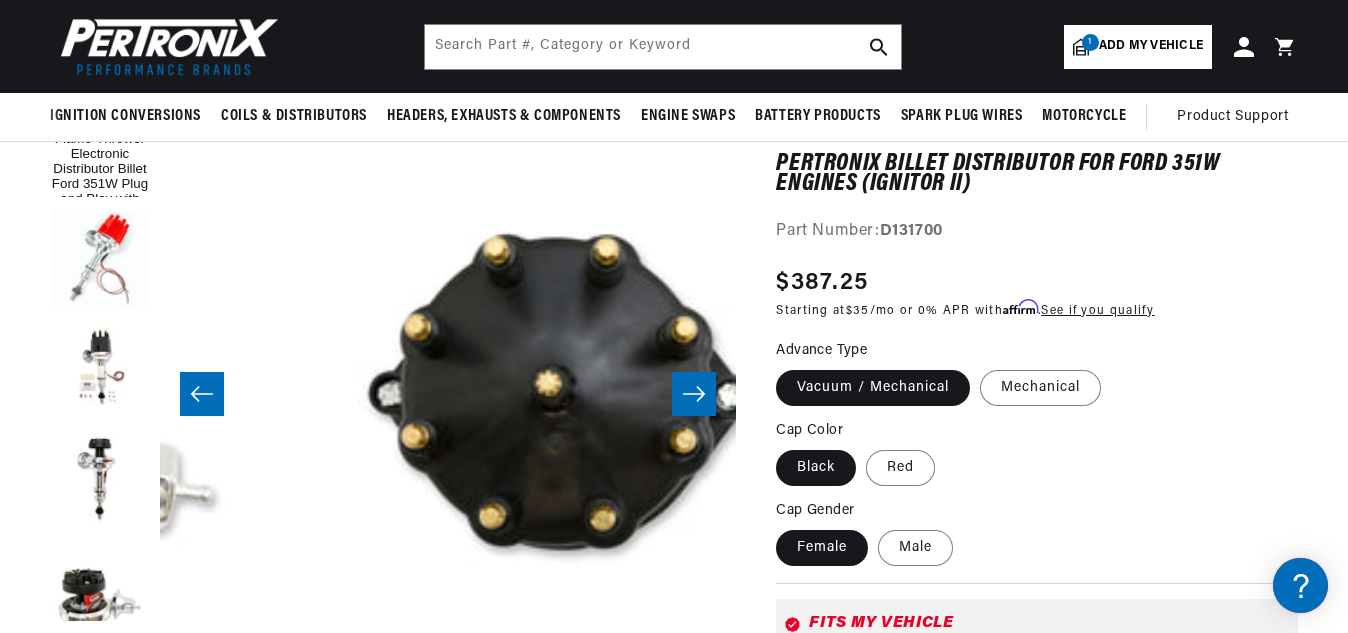 scroll, scrollTop: 0, scrollLeft: 2882, axis: horizontal 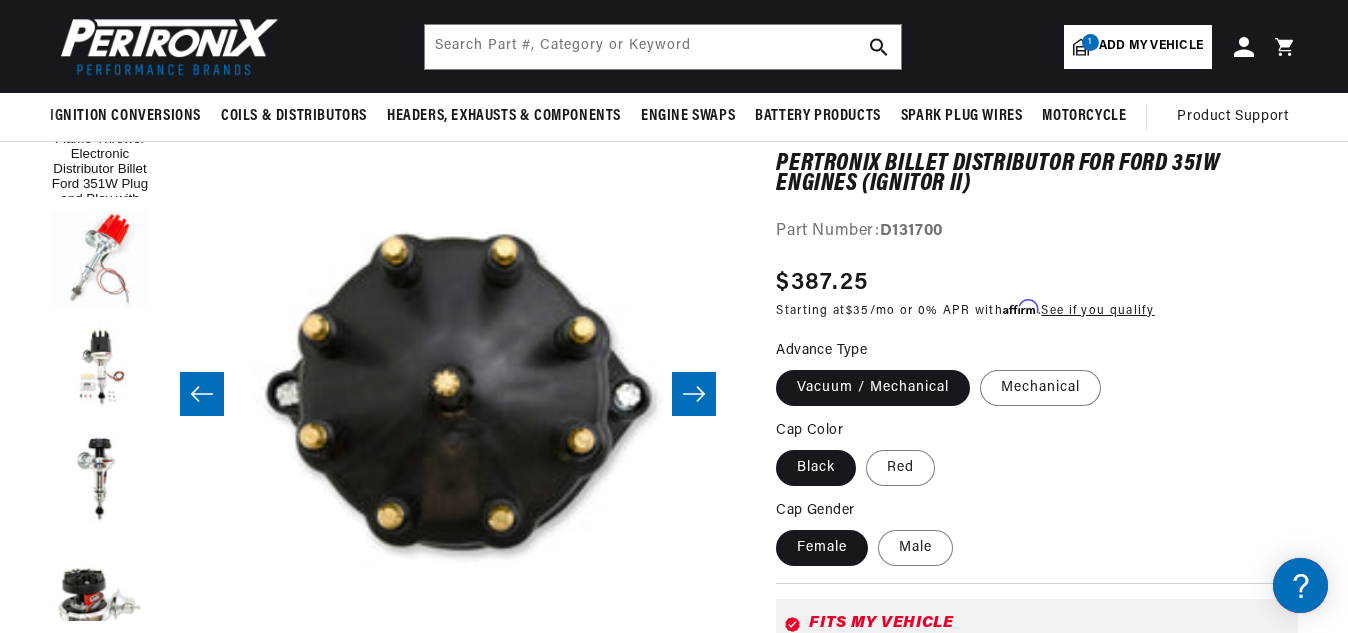 click 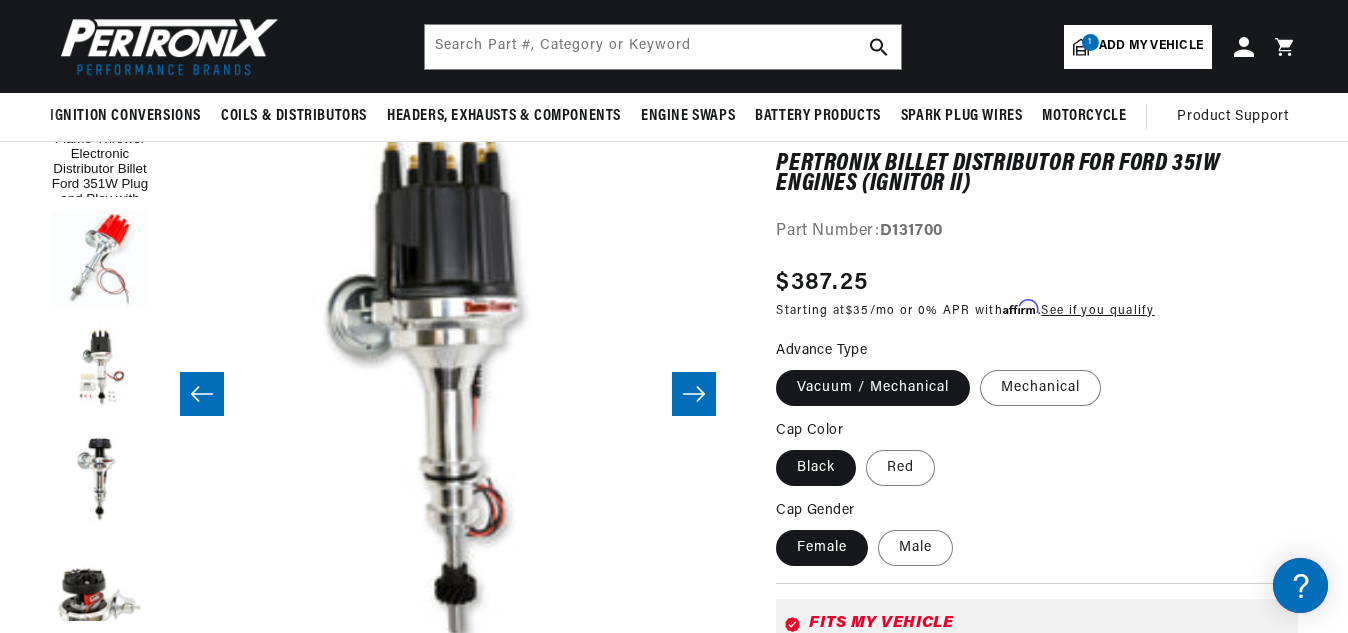 click 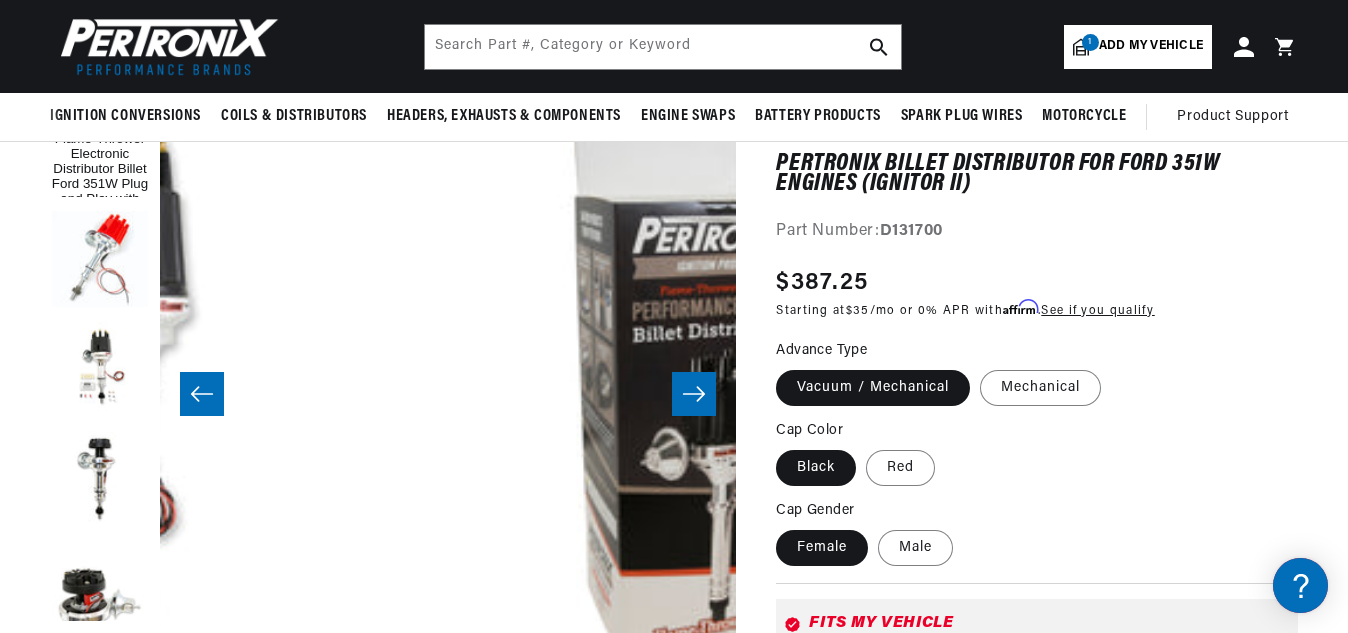 scroll, scrollTop: 0, scrollLeft: 4002, axis: horizontal 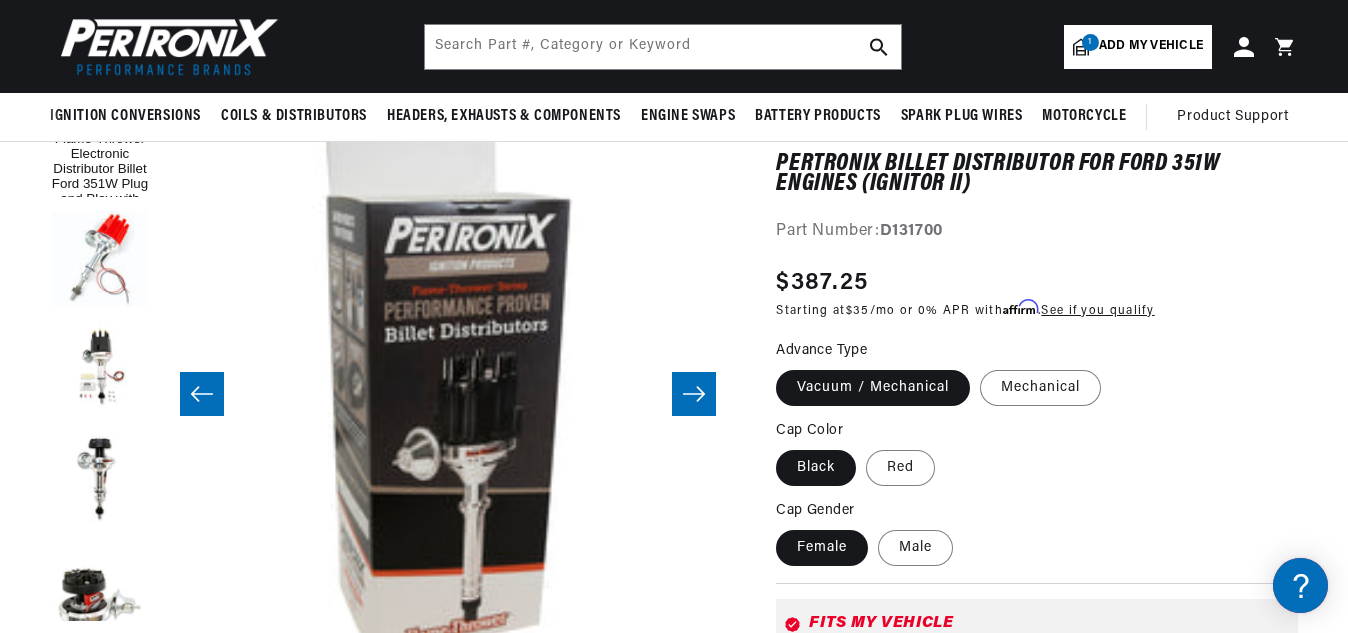 click 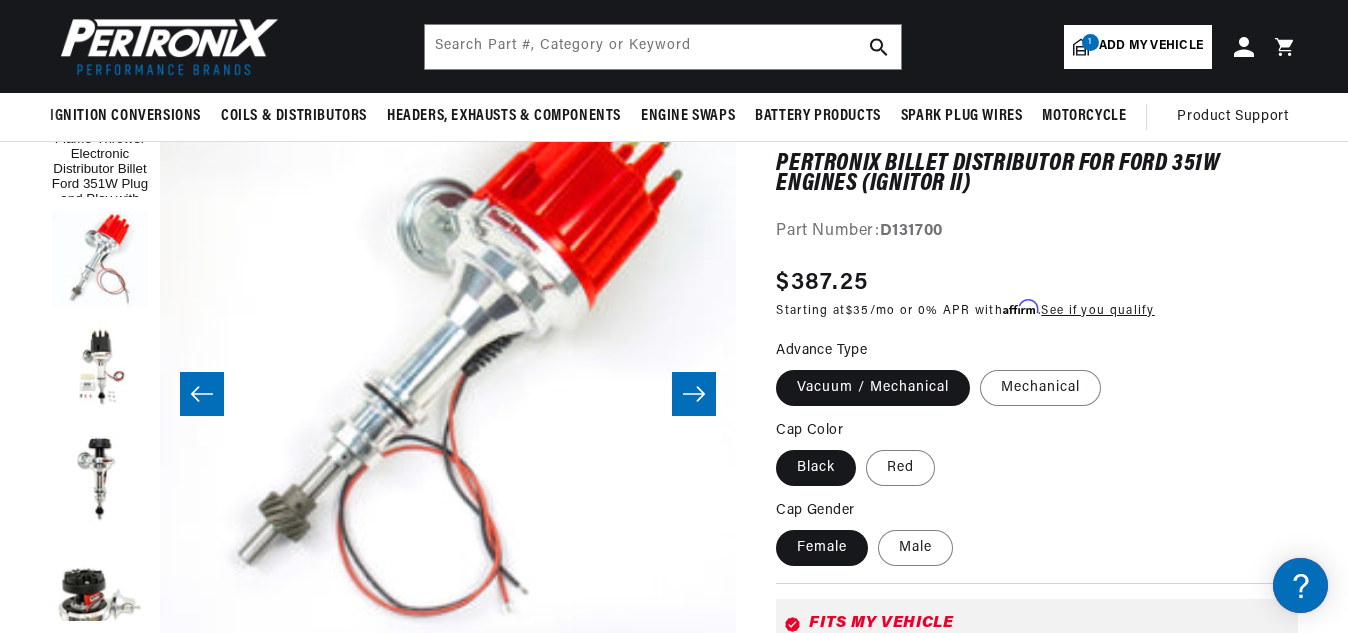scroll, scrollTop: 58, scrollLeft: 4611, axis: both 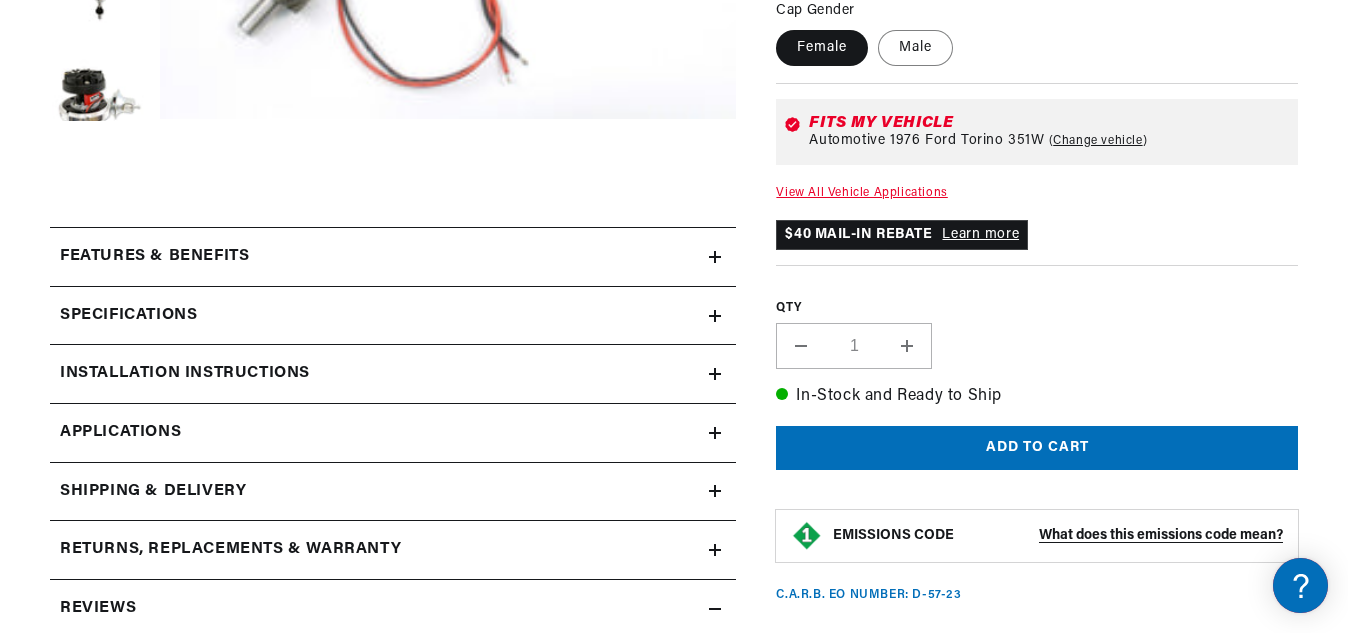 click on "Features & Benefits" at bounding box center [154, 257] 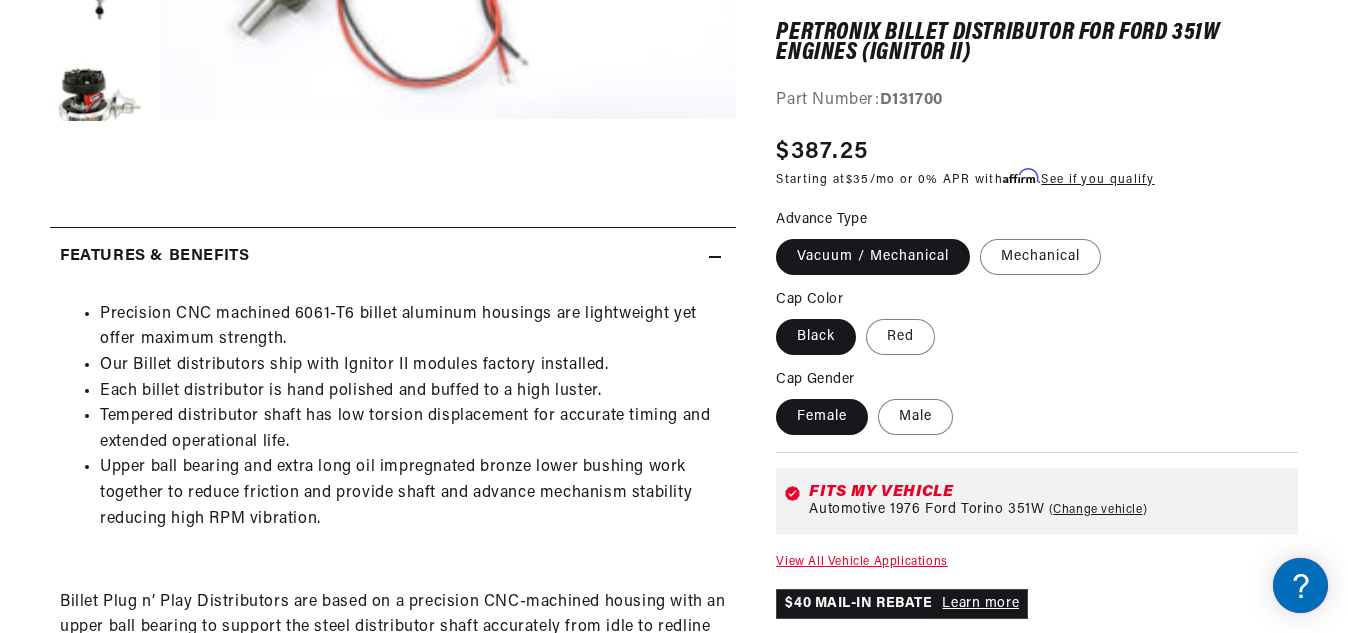 scroll, scrollTop: 0, scrollLeft: 747, axis: horizontal 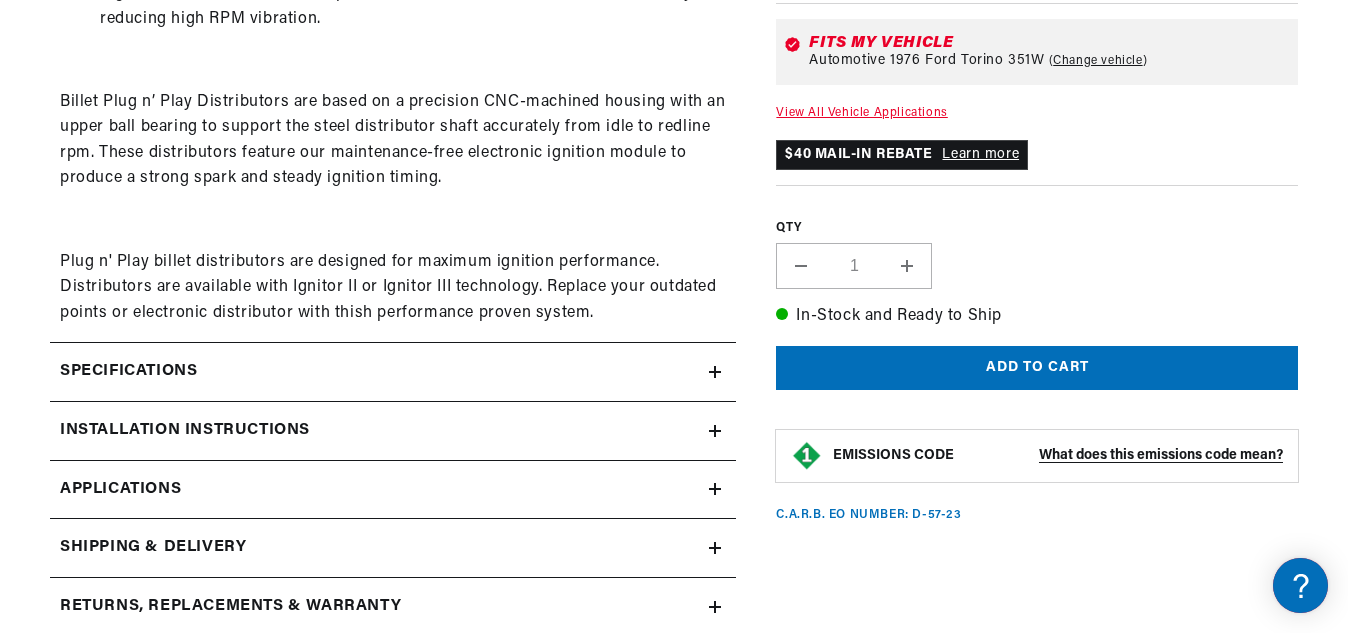 click on "Installation instructions" at bounding box center [154, -243] 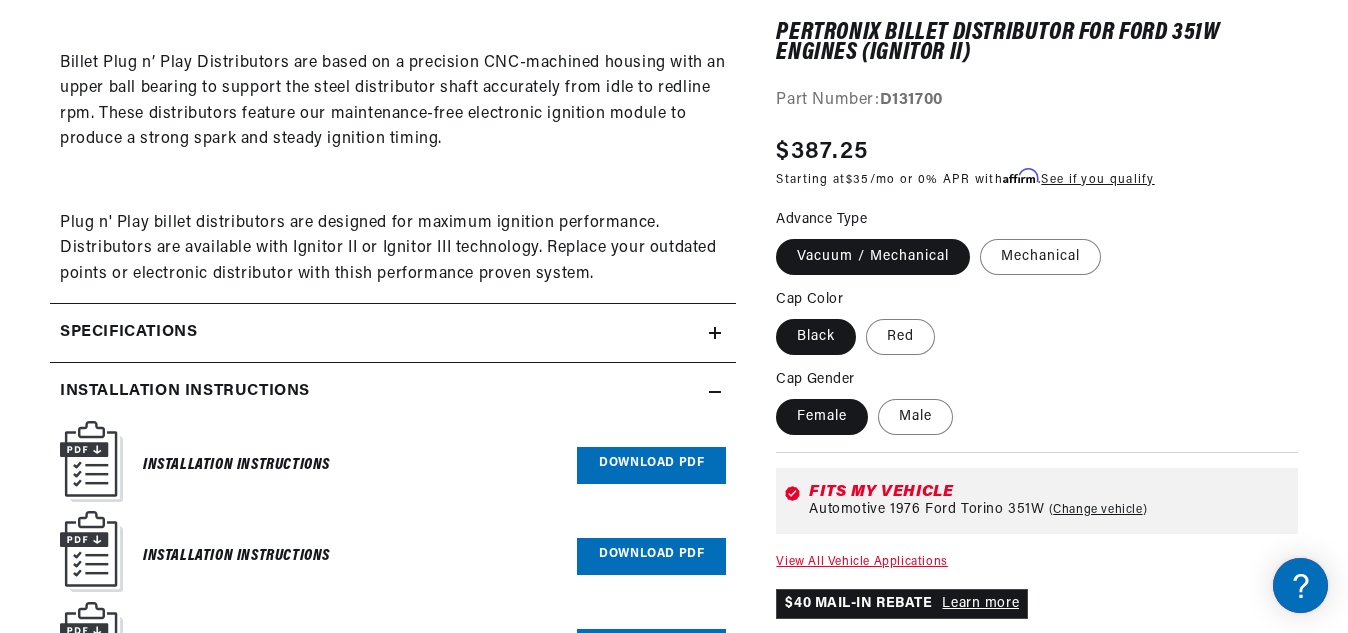 scroll 